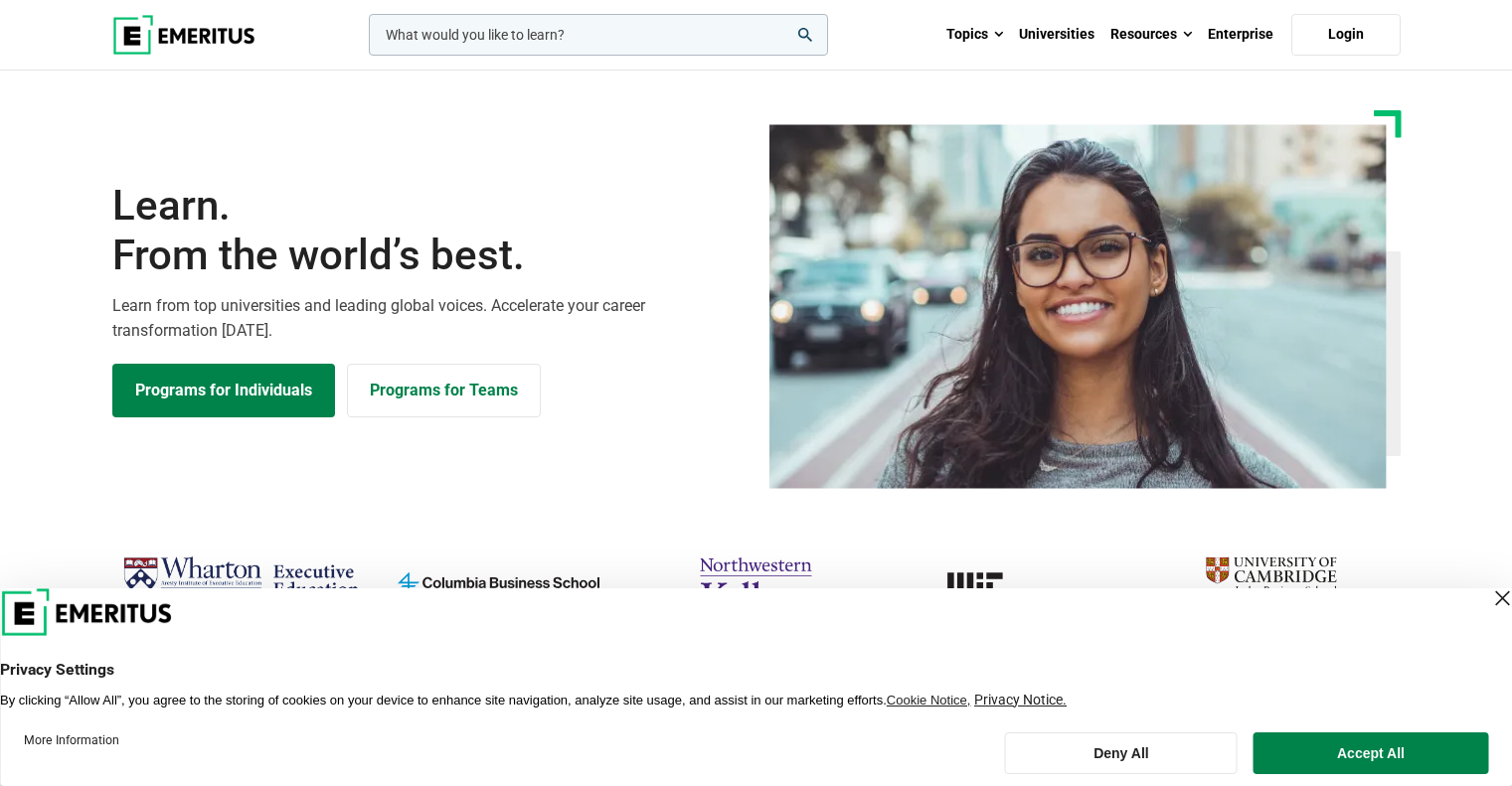 scroll, scrollTop: 0, scrollLeft: 0, axis: both 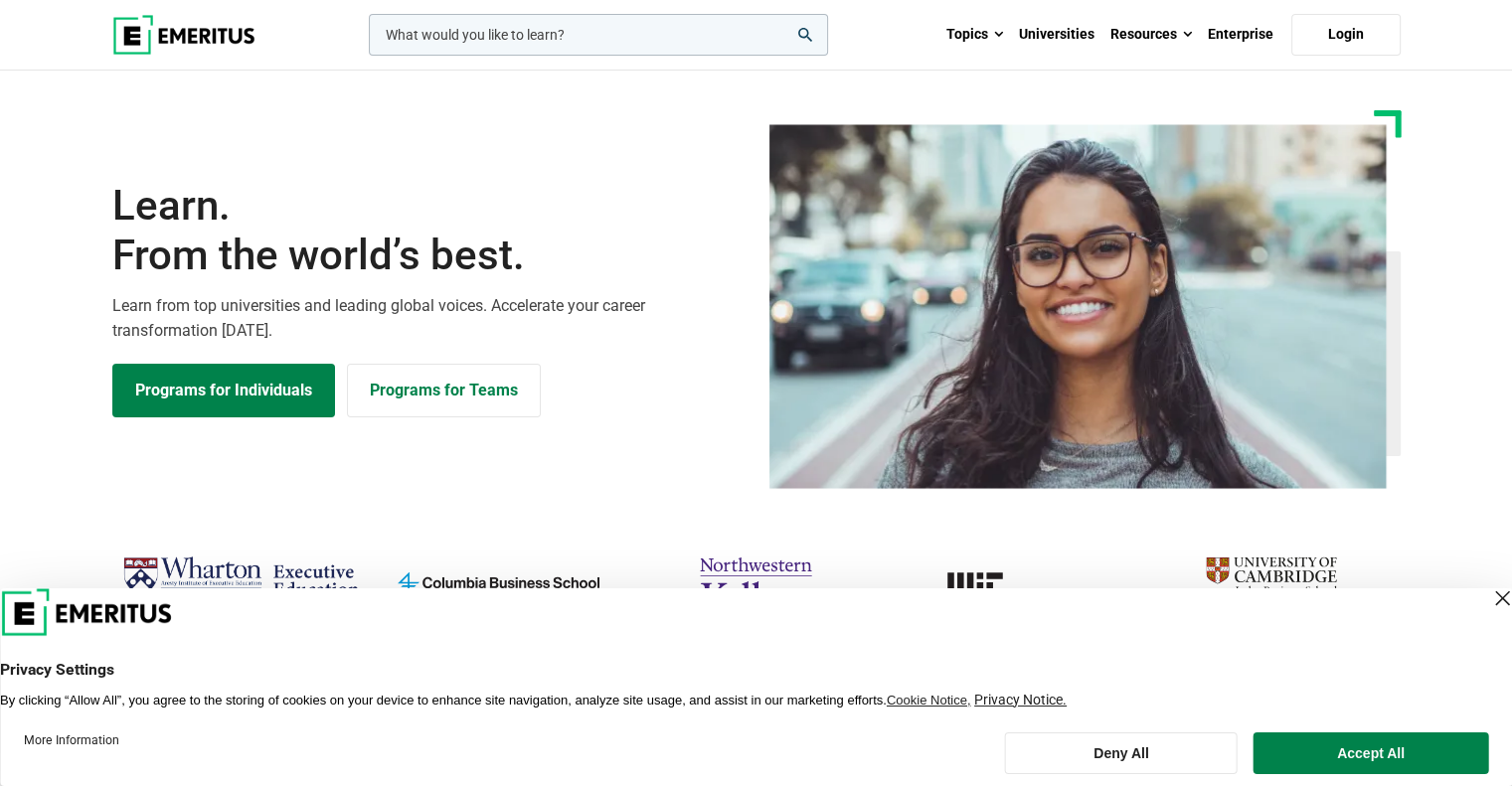 click at bounding box center (598, 35) 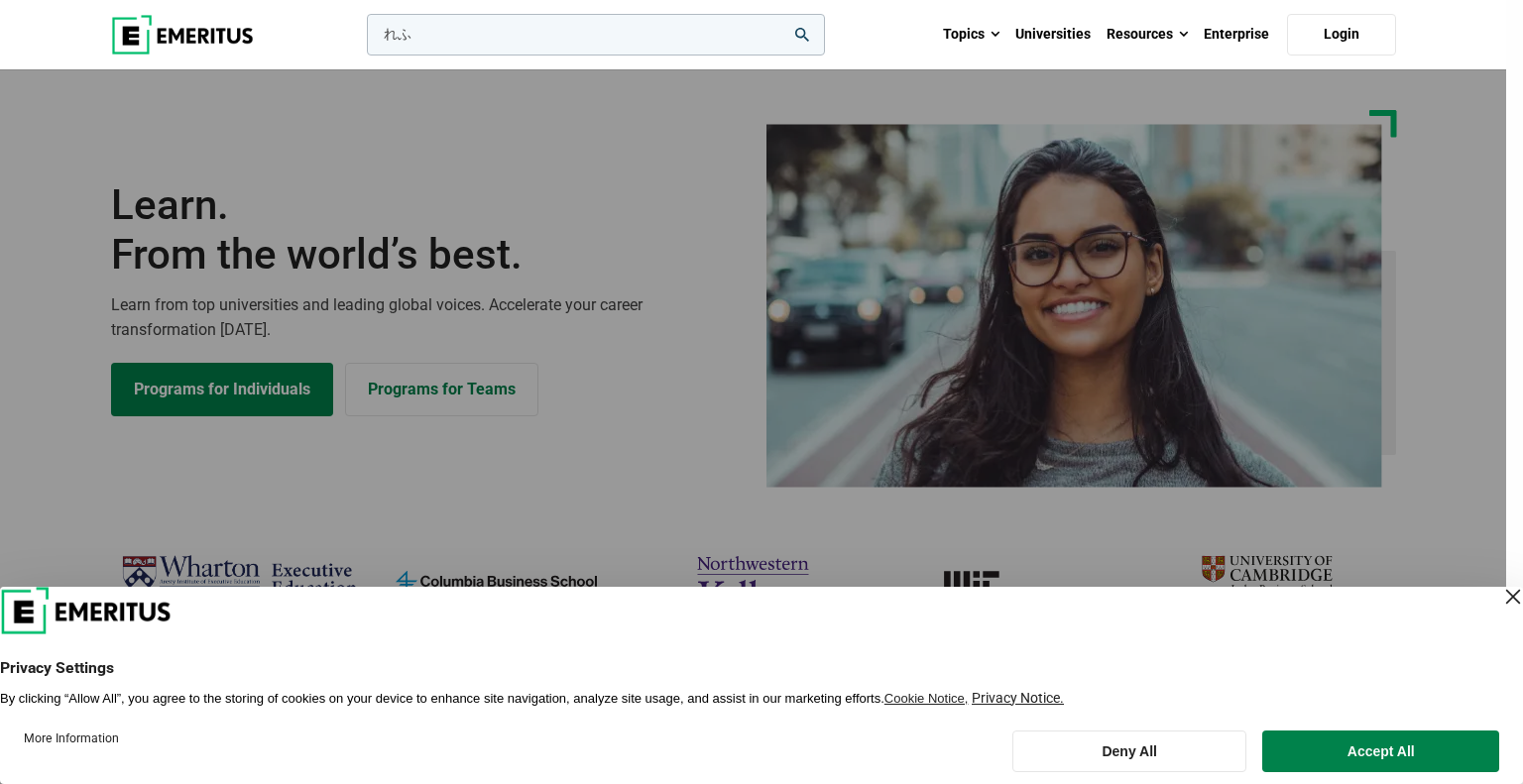 type on "れ" 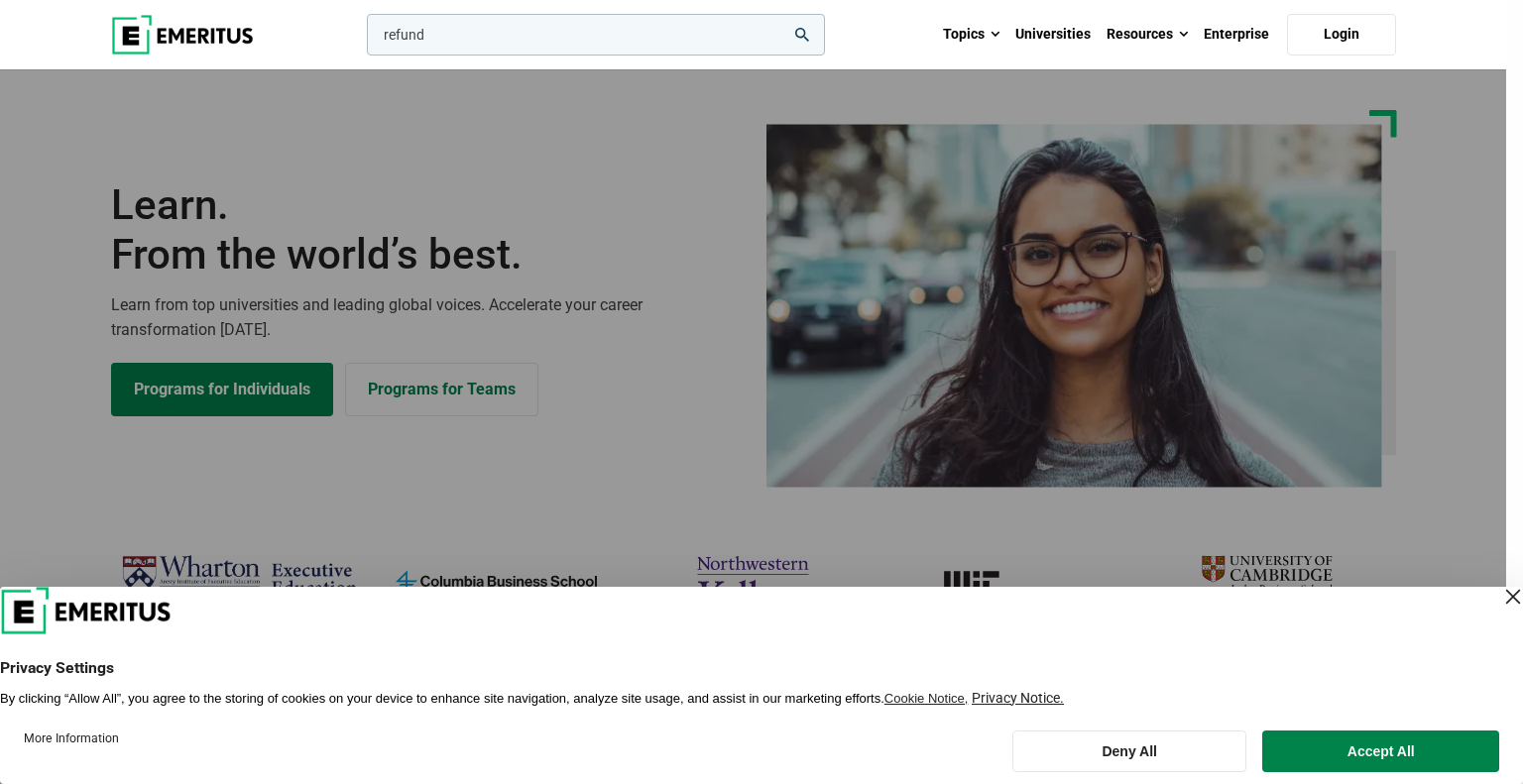 type on "refund" 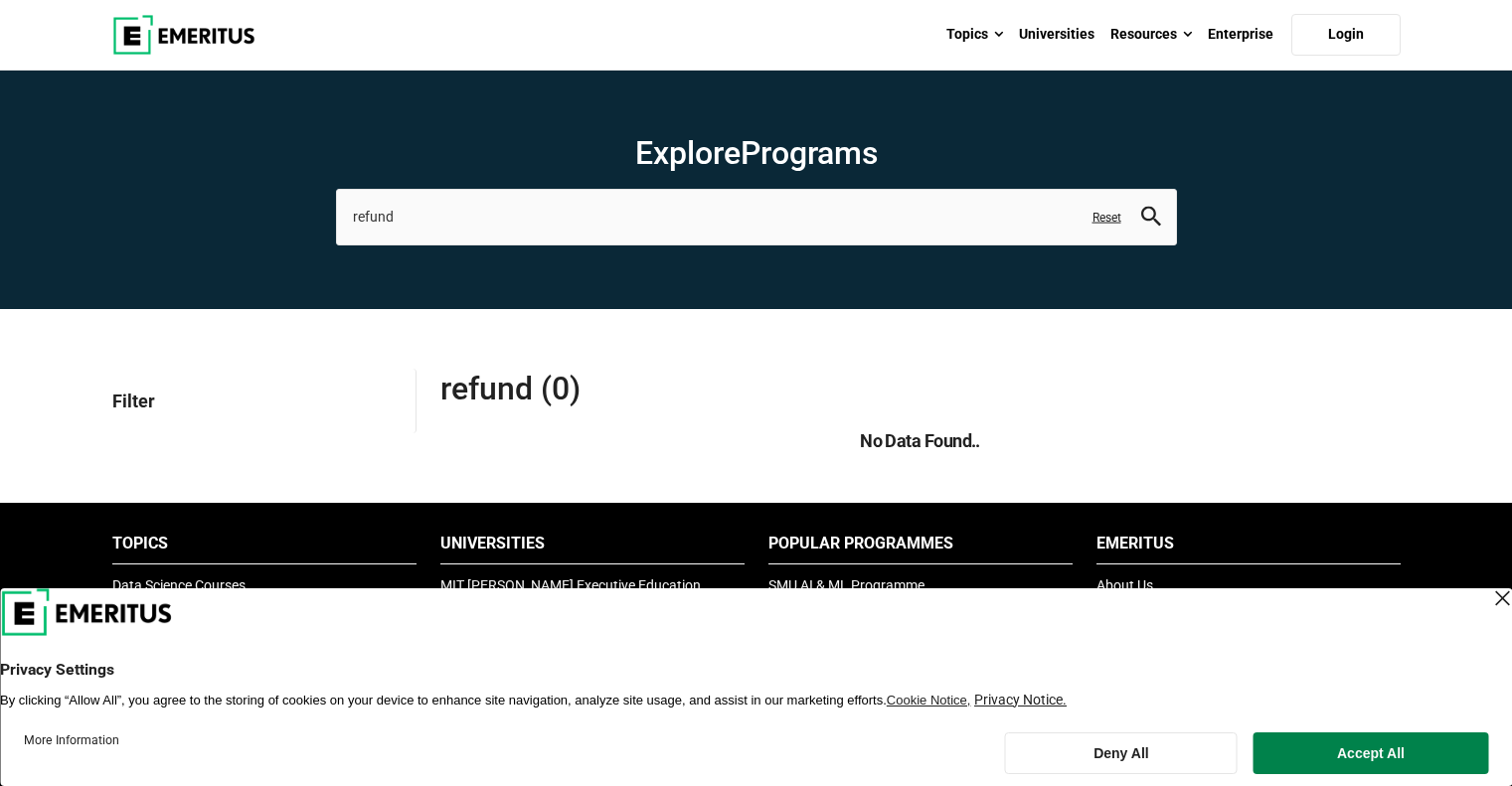 scroll, scrollTop: 0, scrollLeft: 0, axis: both 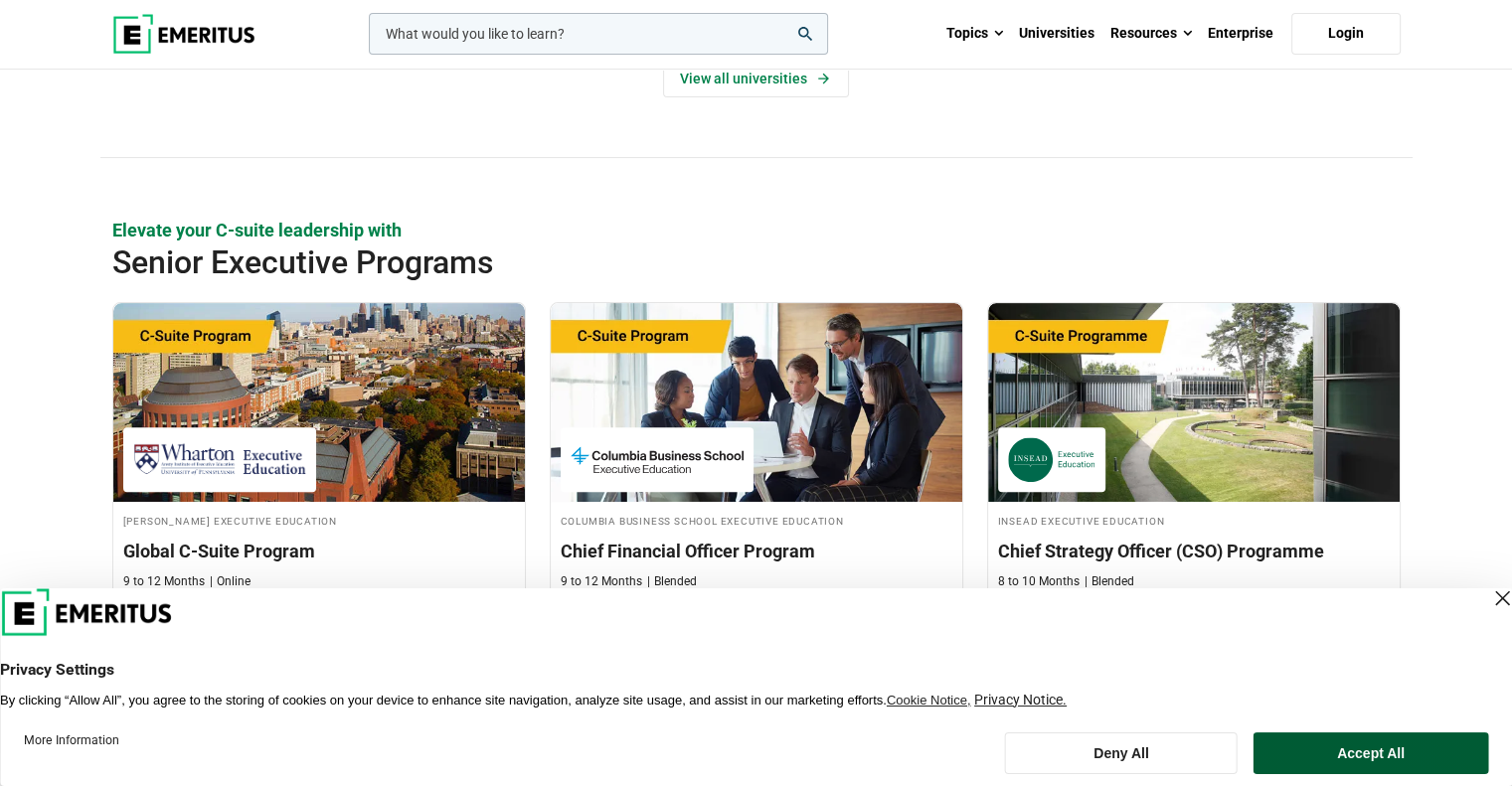 click on "Accept All" at bounding box center [1371, 753] 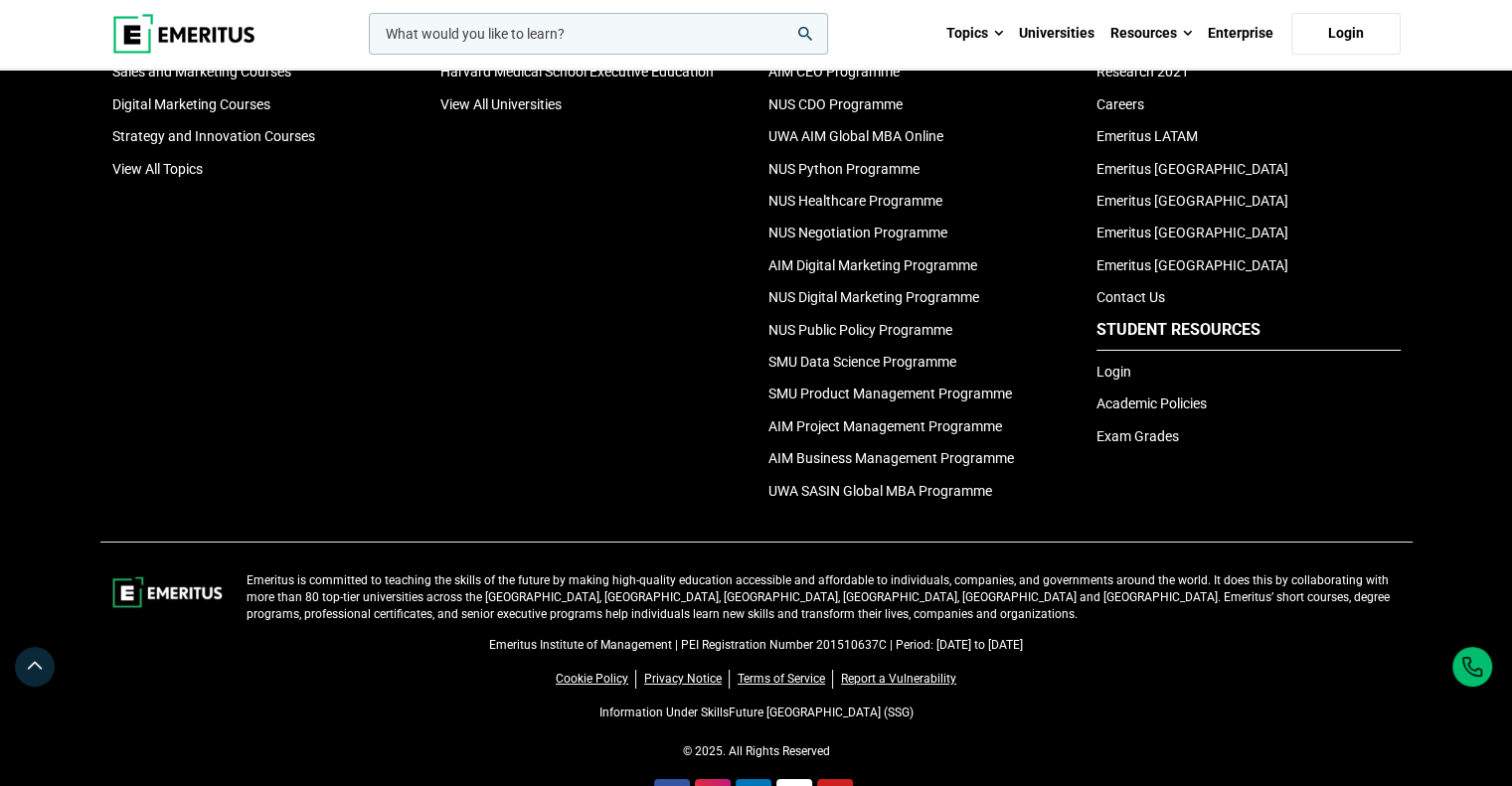 scroll, scrollTop: 6757, scrollLeft: 0, axis: vertical 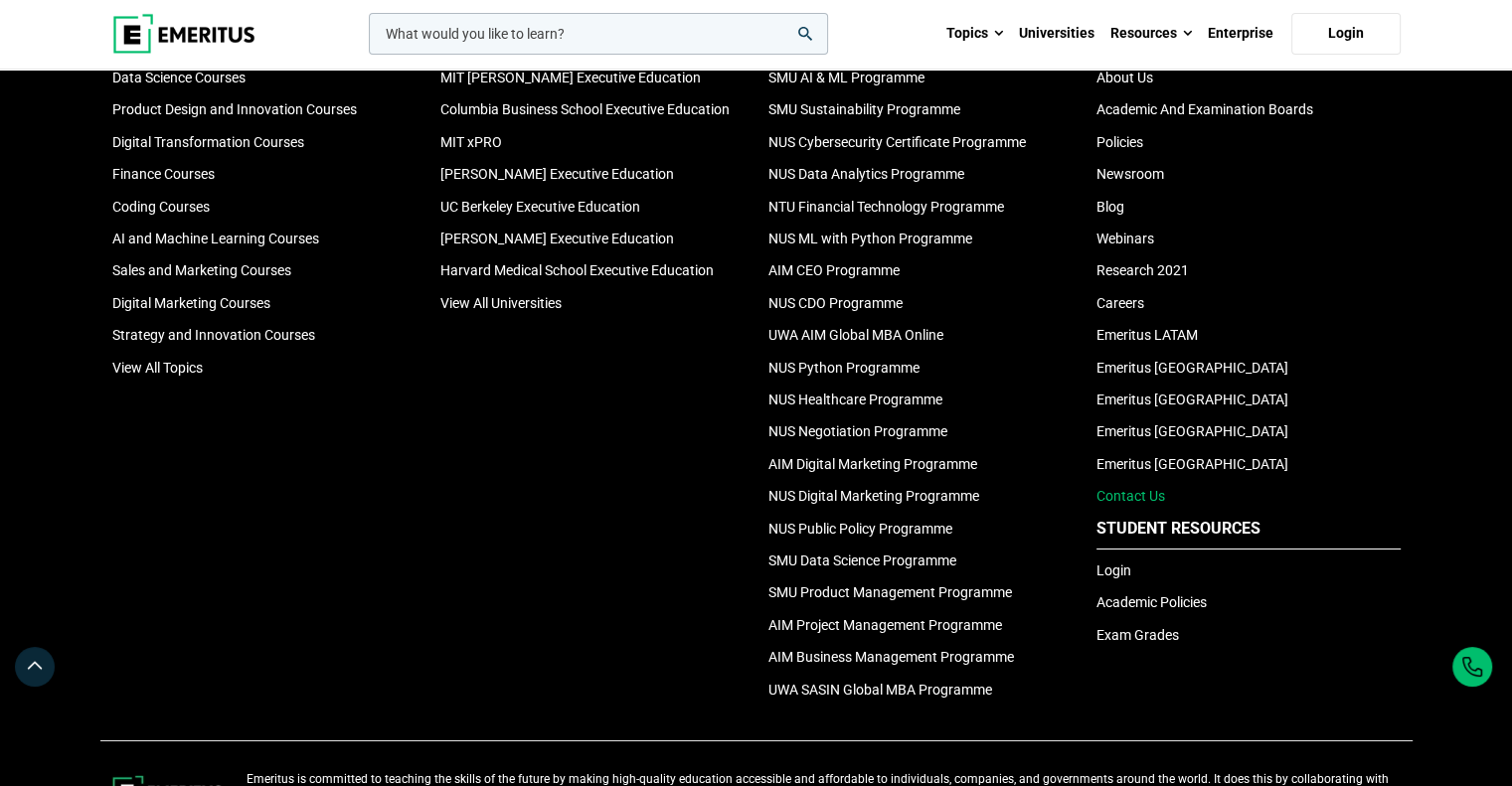 click on "Contact Us" at bounding box center [1130, 496] 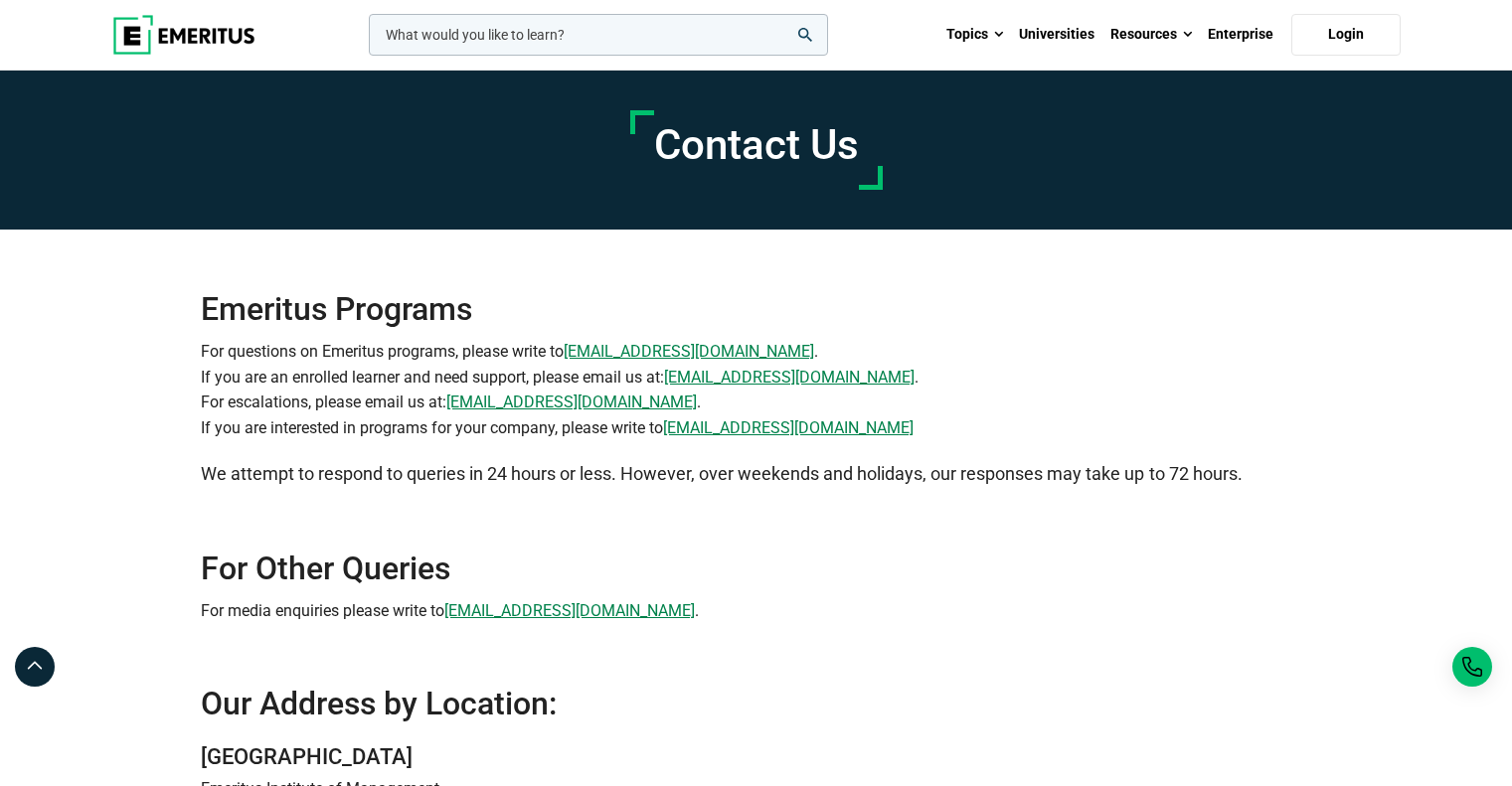 scroll, scrollTop: 0, scrollLeft: 0, axis: both 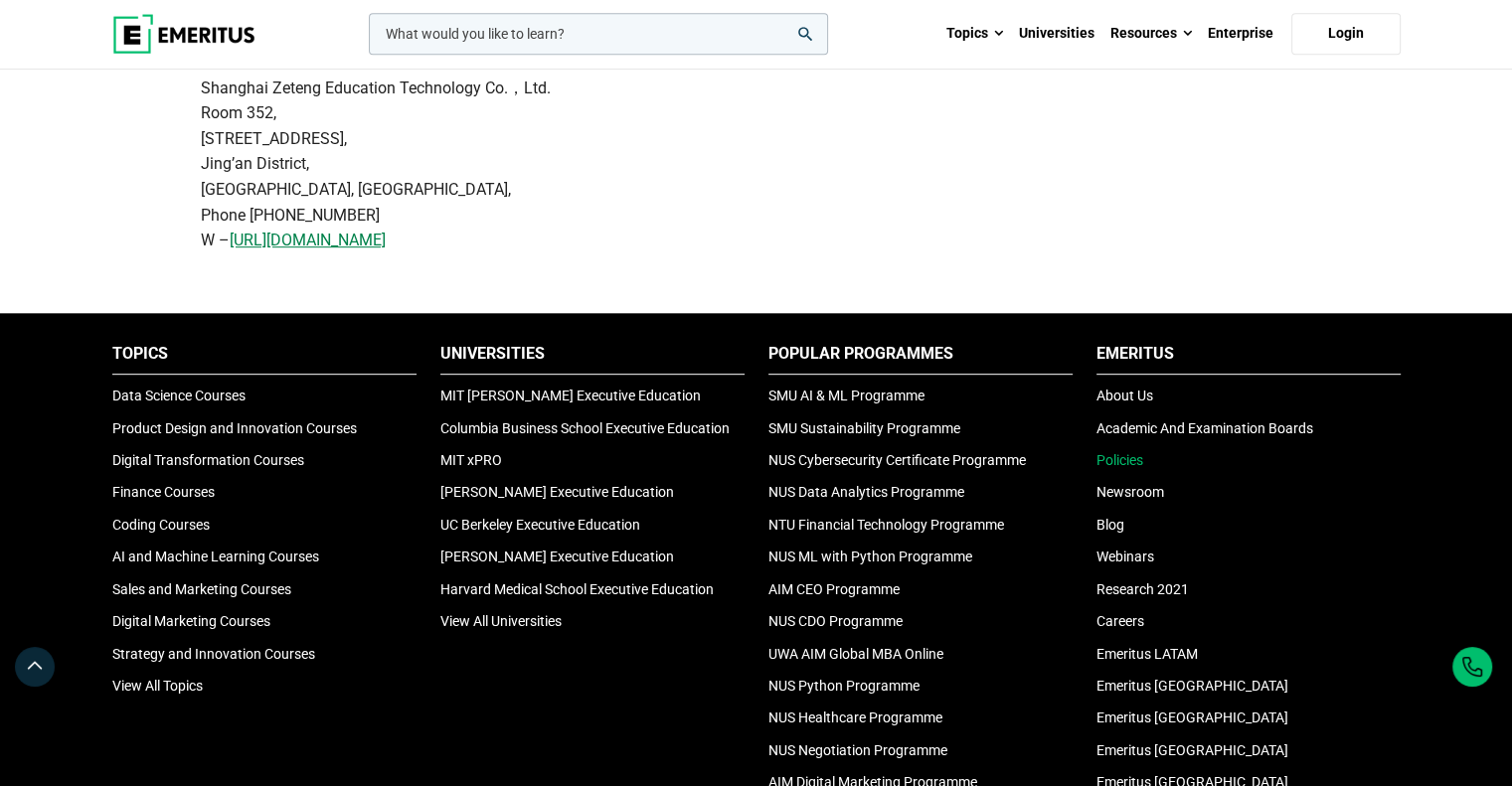 click on "Policies" at bounding box center (1119, 460) 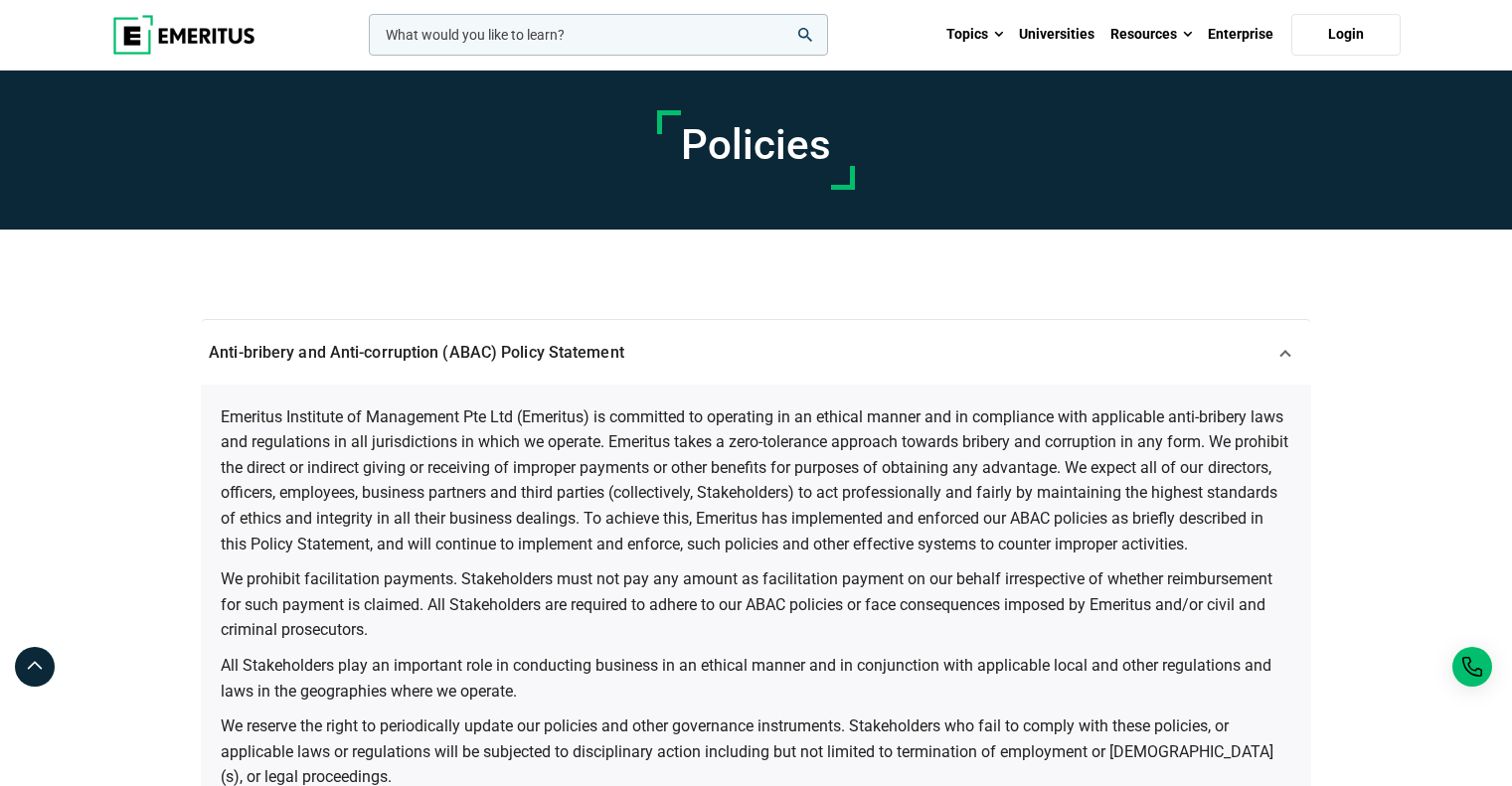 scroll, scrollTop: 0, scrollLeft: 0, axis: both 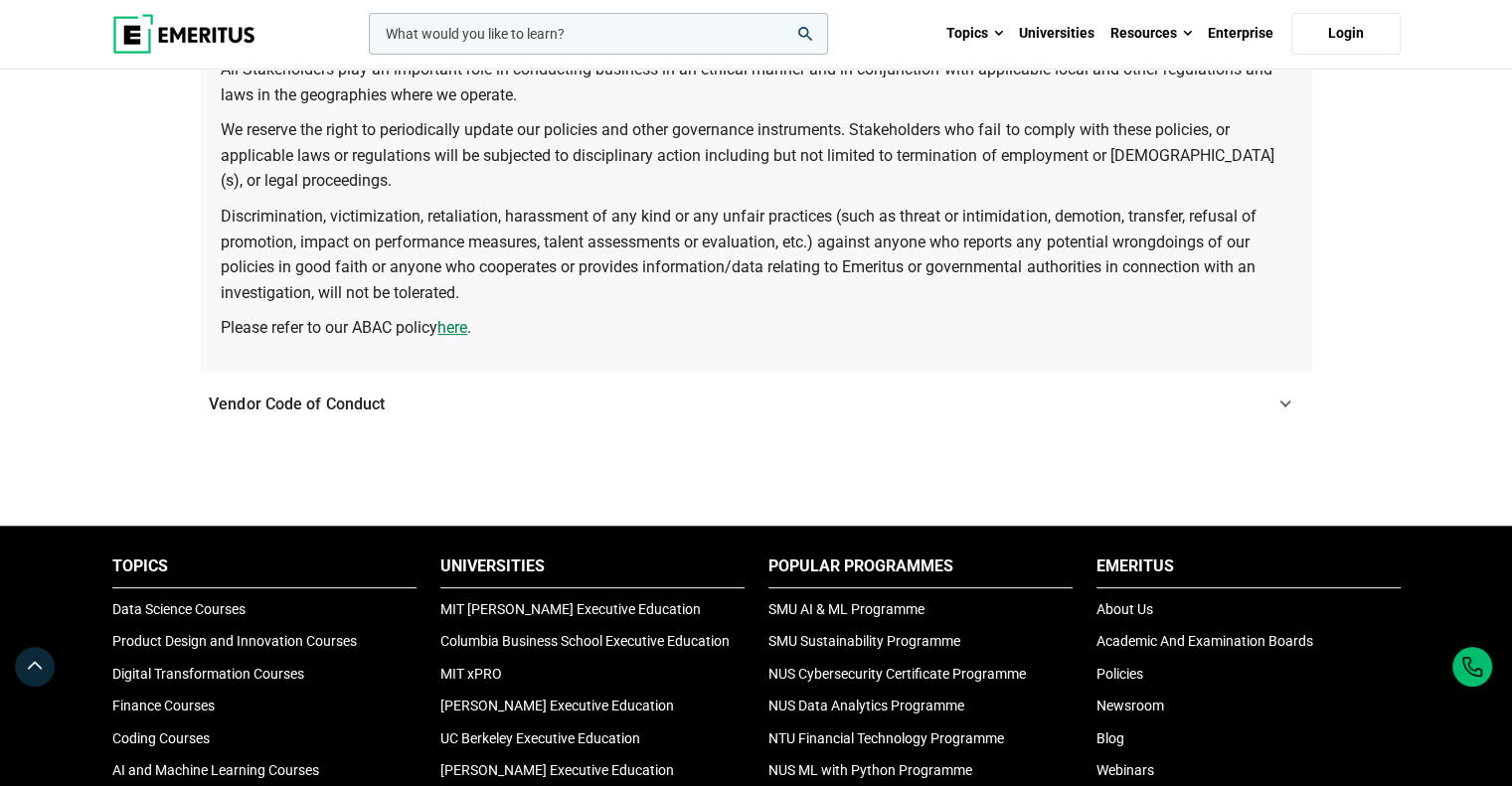 click on "Vendor Code of Conduct" at bounding box center (296, 403) 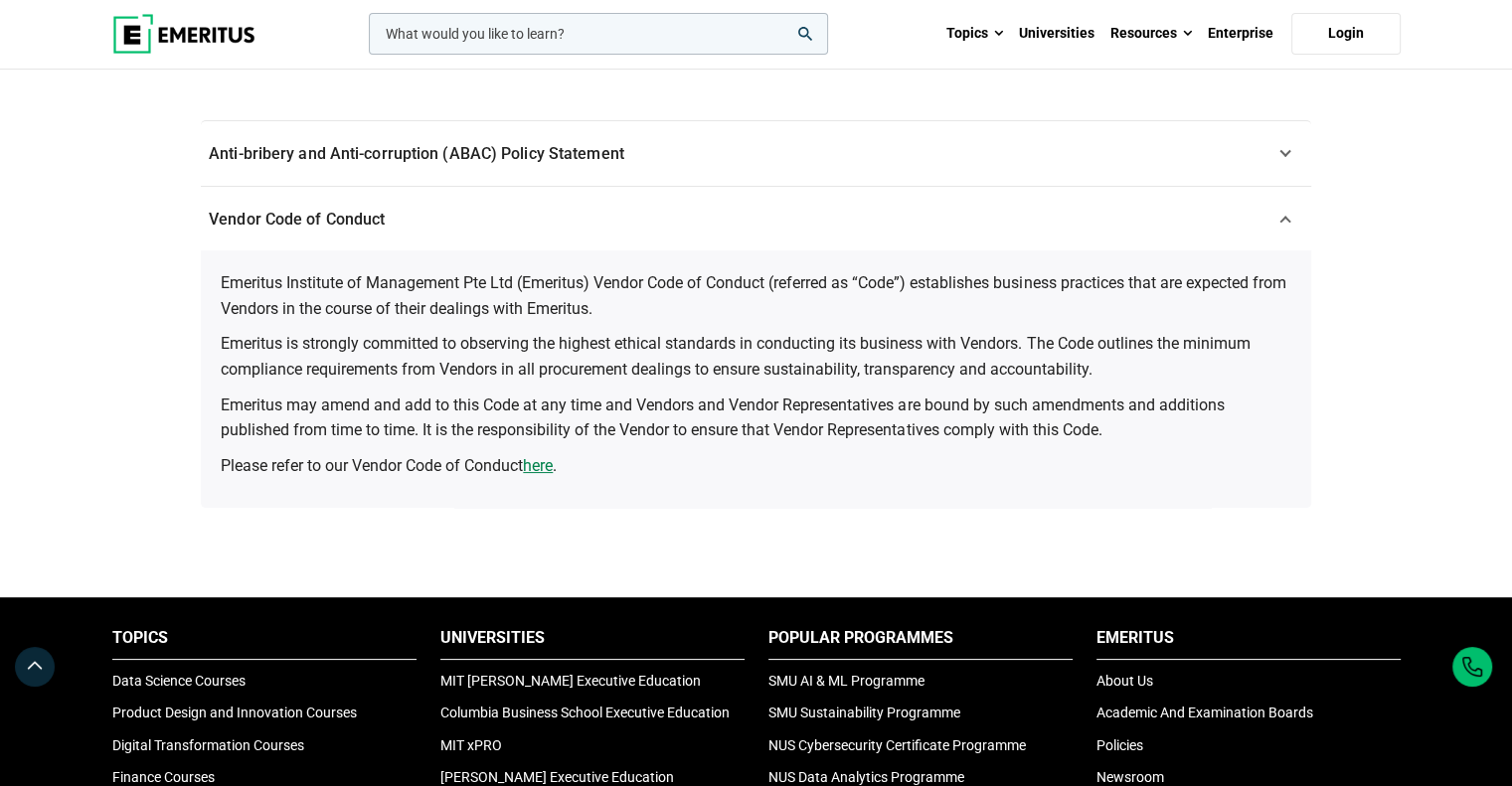 scroll, scrollTop: 596, scrollLeft: 0, axis: vertical 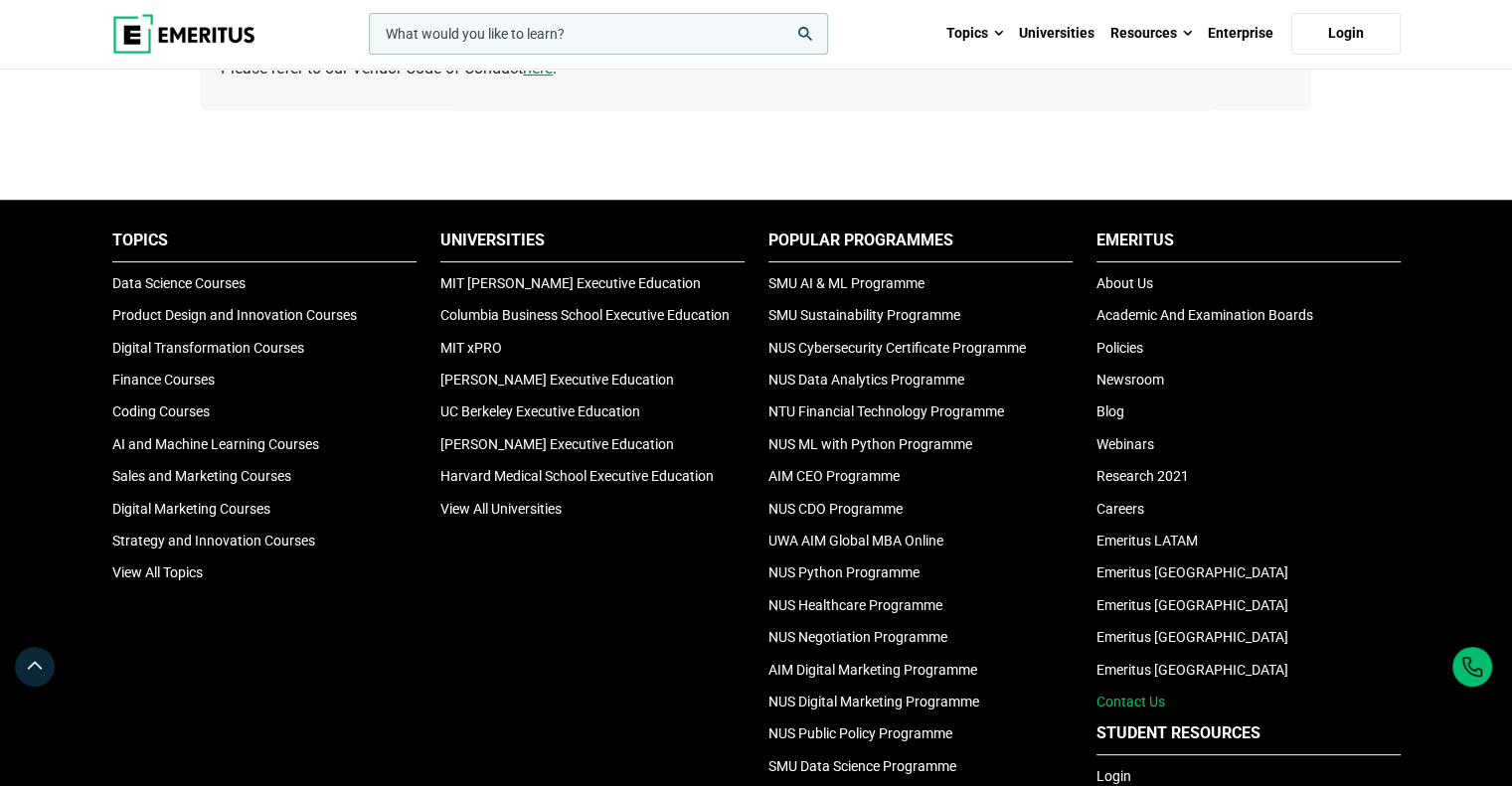 click on "Contact Us" at bounding box center (1130, 702) 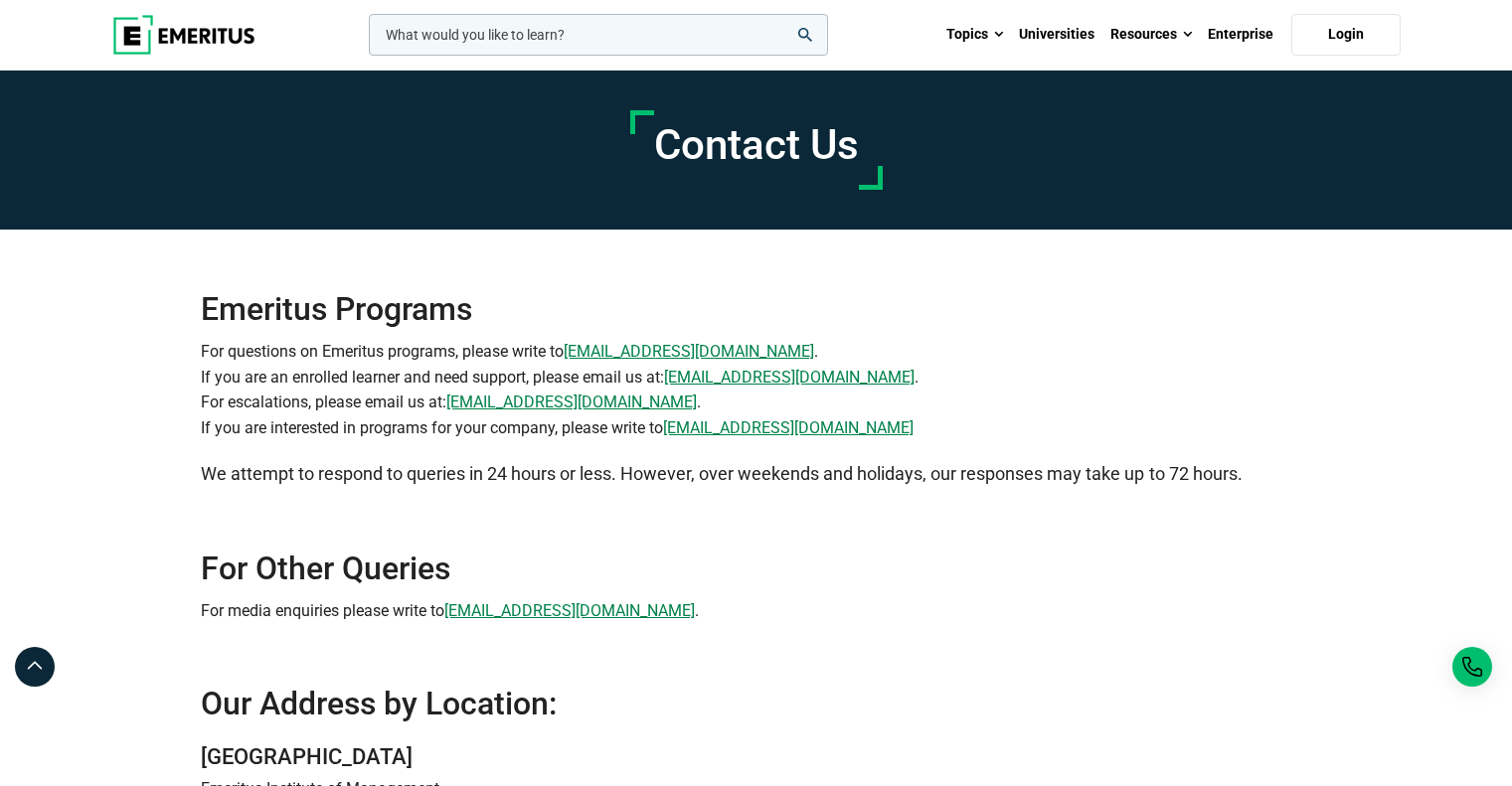 scroll, scrollTop: 0, scrollLeft: 0, axis: both 